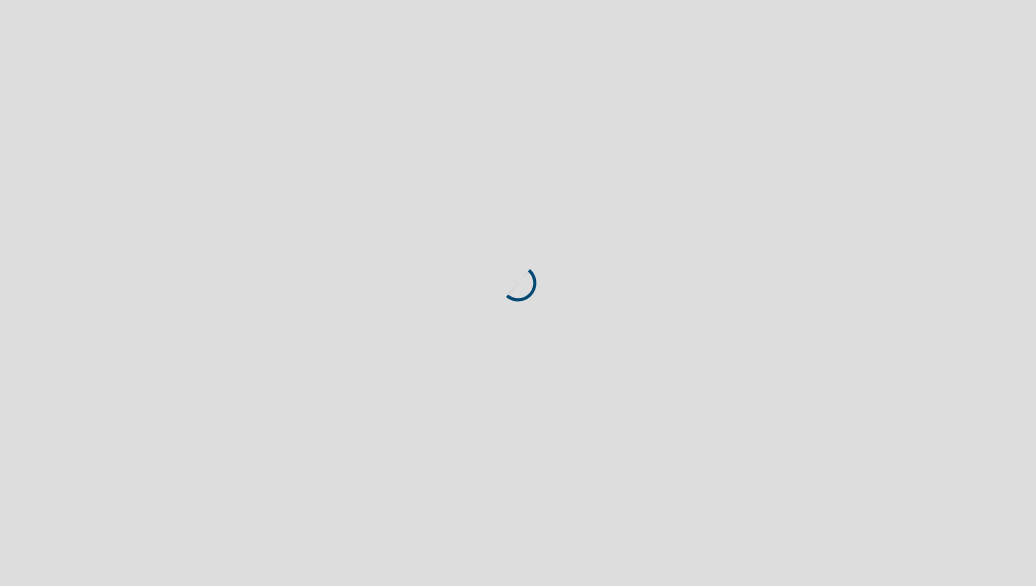 scroll, scrollTop: 0, scrollLeft: 0, axis: both 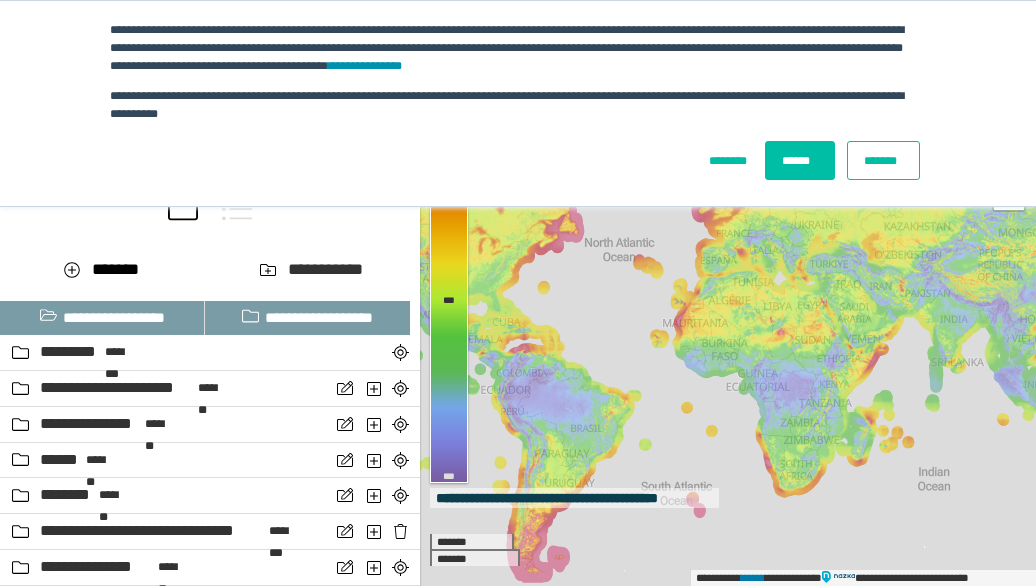 click on "*******" at bounding box center (883, 160) 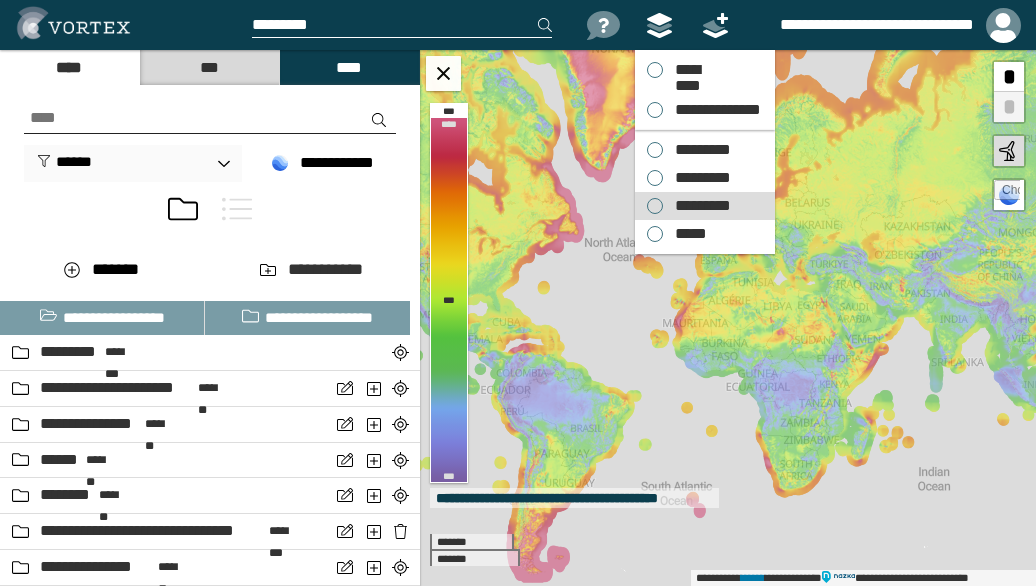click on "*********" at bounding box center (698, 150) 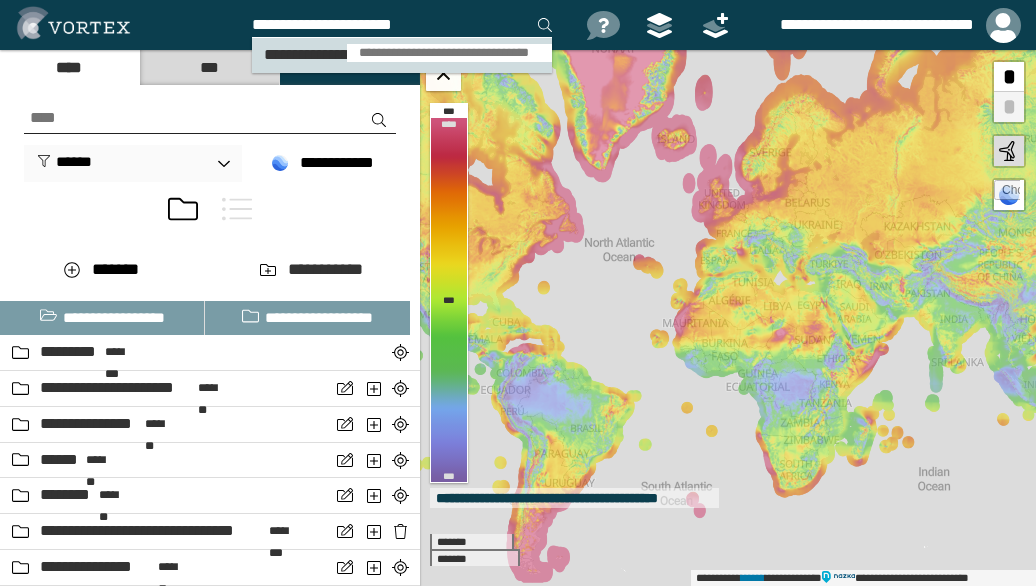 type on "**********" 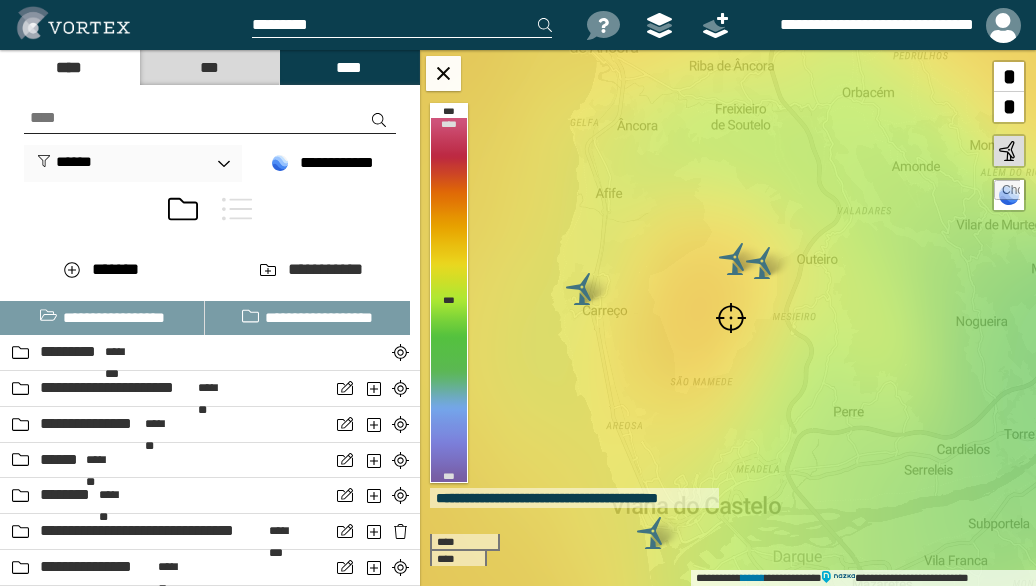 click at bounding box center [731, 318] 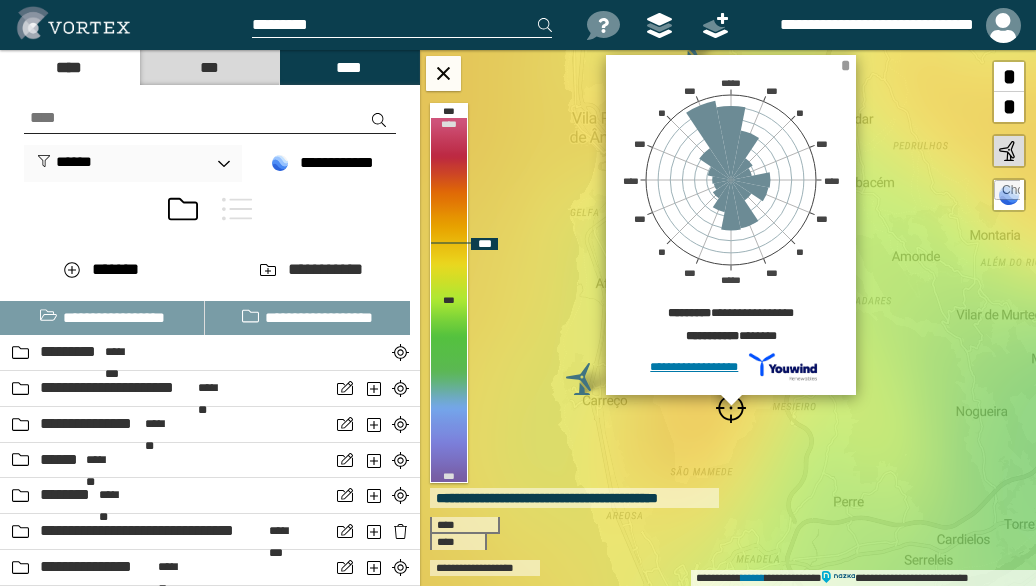 click on "*" at bounding box center [845, 65] 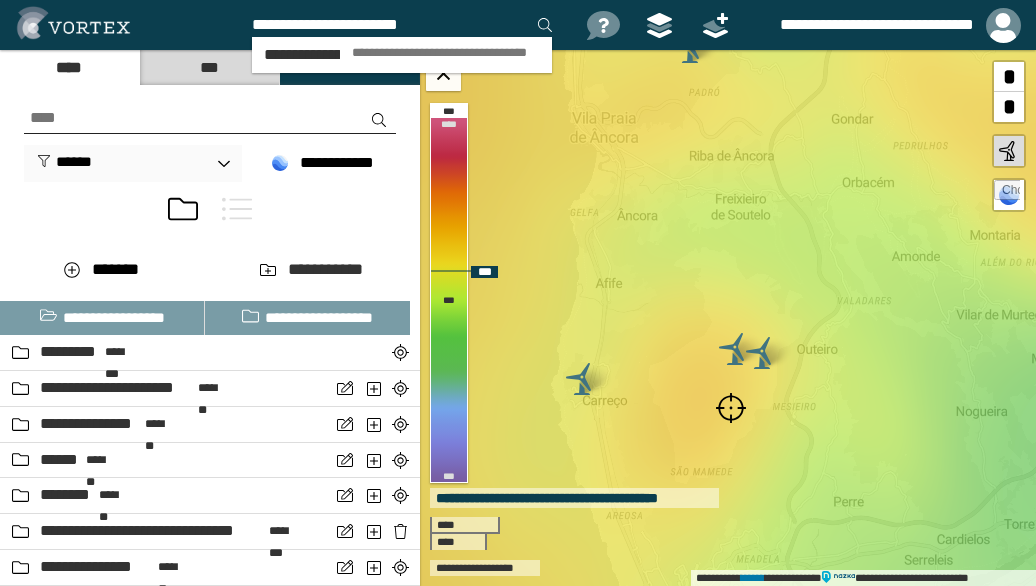type on "**********" 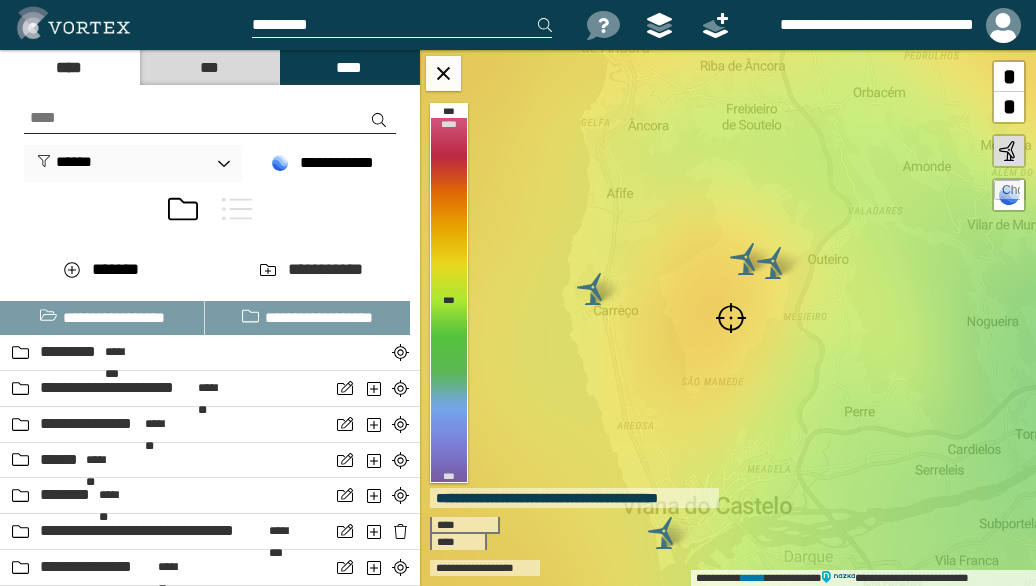 click at bounding box center [731, 318] 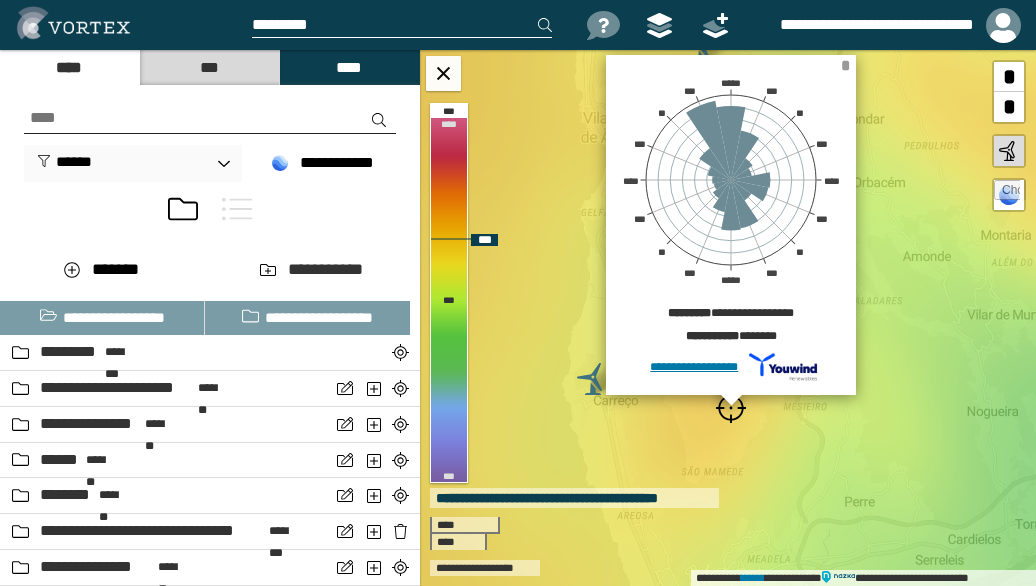 click on "*" at bounding box center (845, 65) 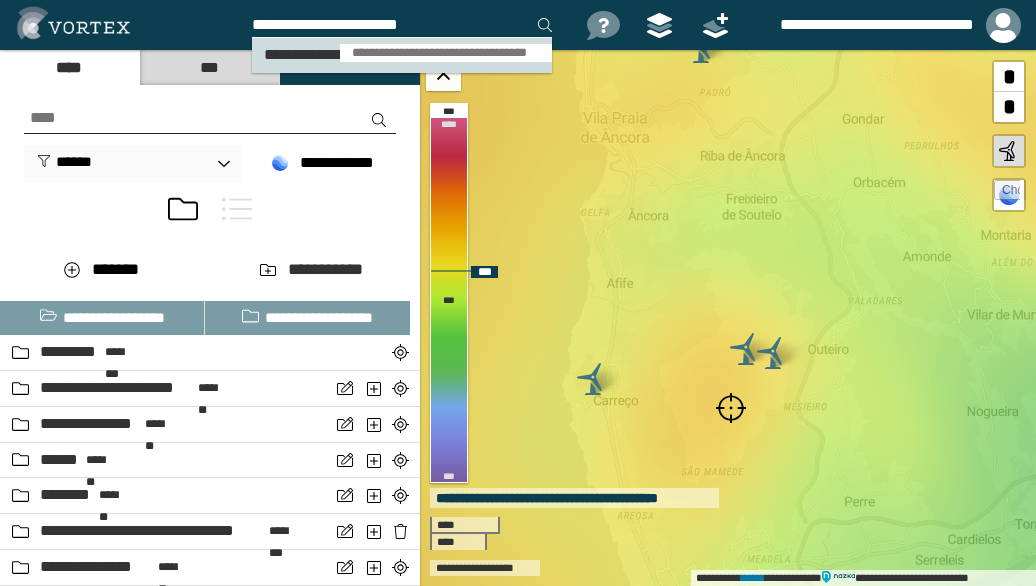 type on "**********" 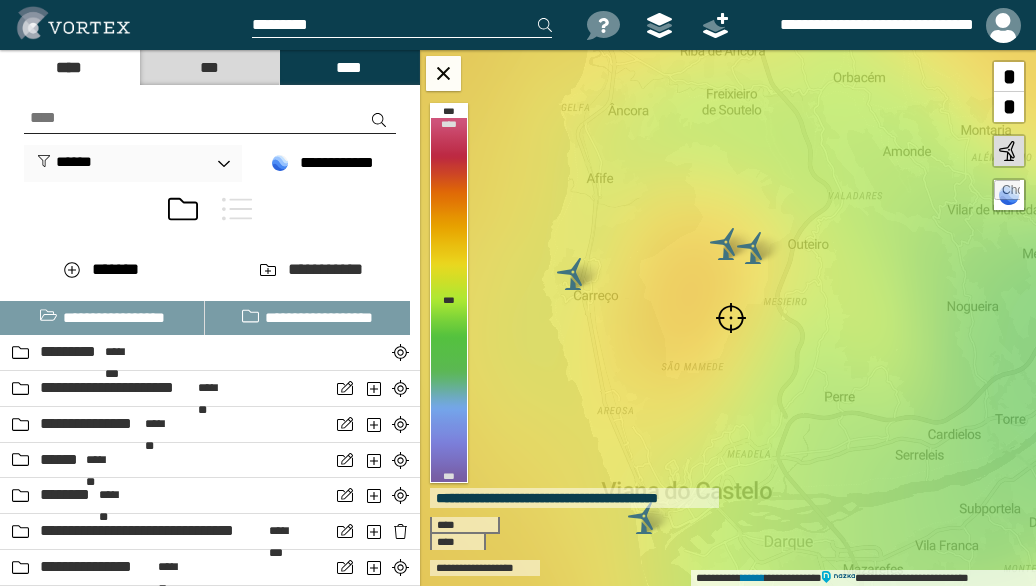 click at bounding box center [731, 318] 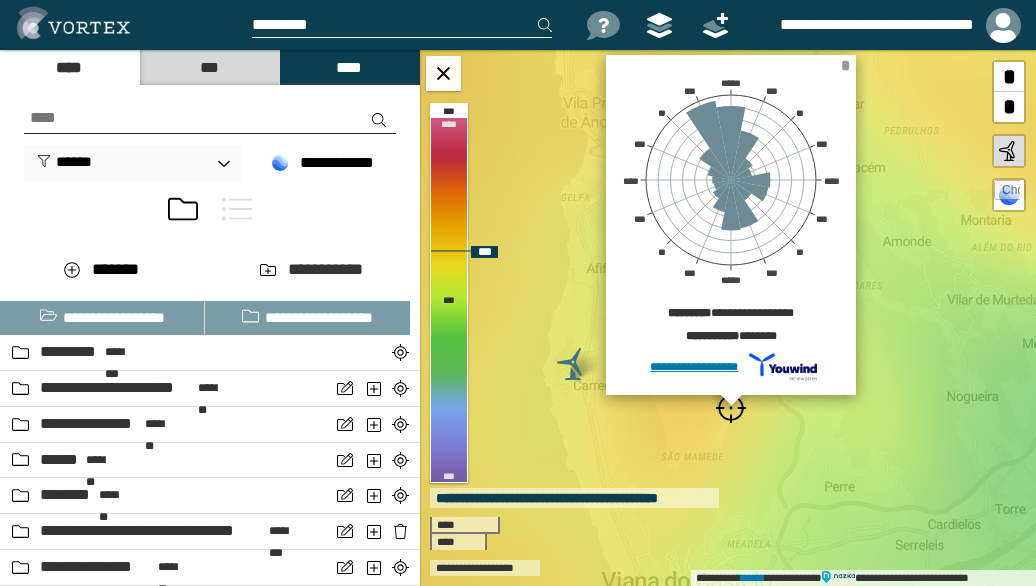 click on "*" at bounding box center [845, 65] 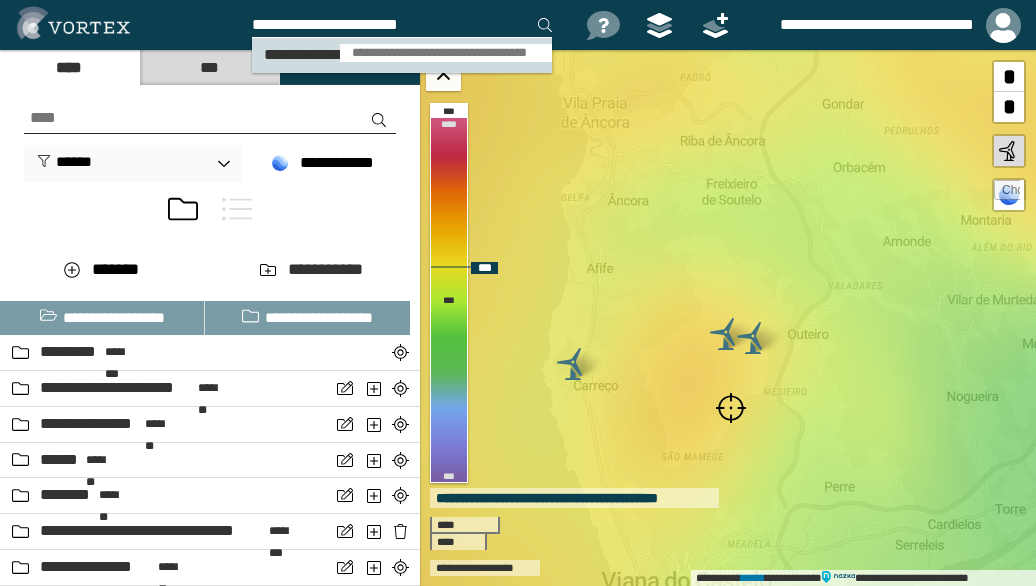 type on "**********" 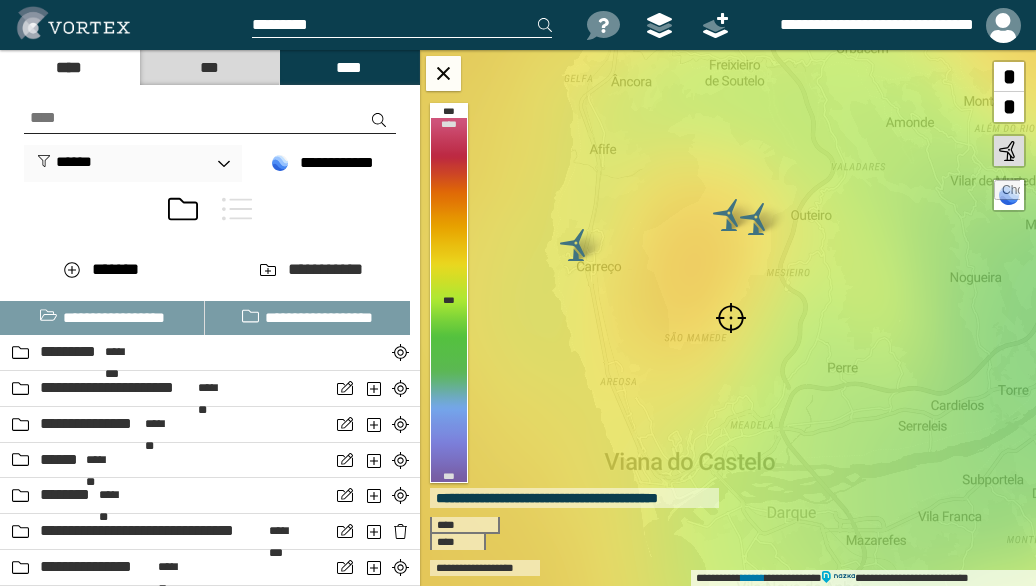 click at bounding box center [731, 318] 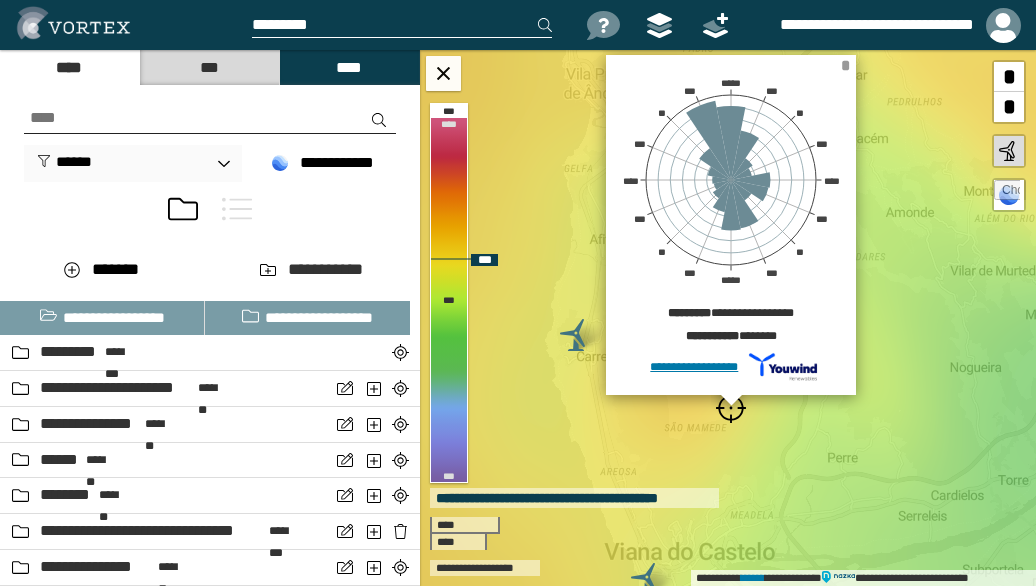 click on "*" at bounding box center [845, 65] 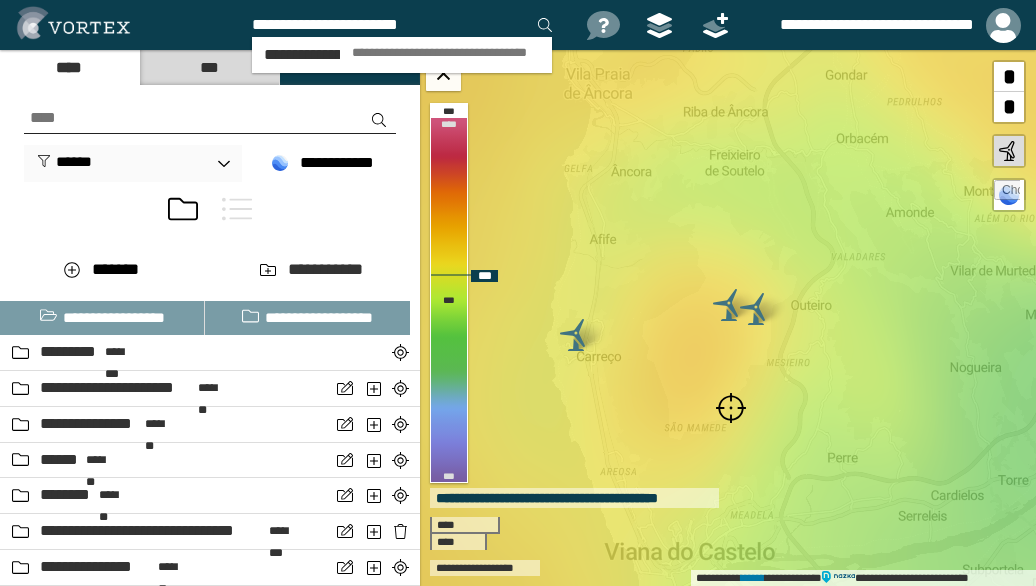 type on "**********" 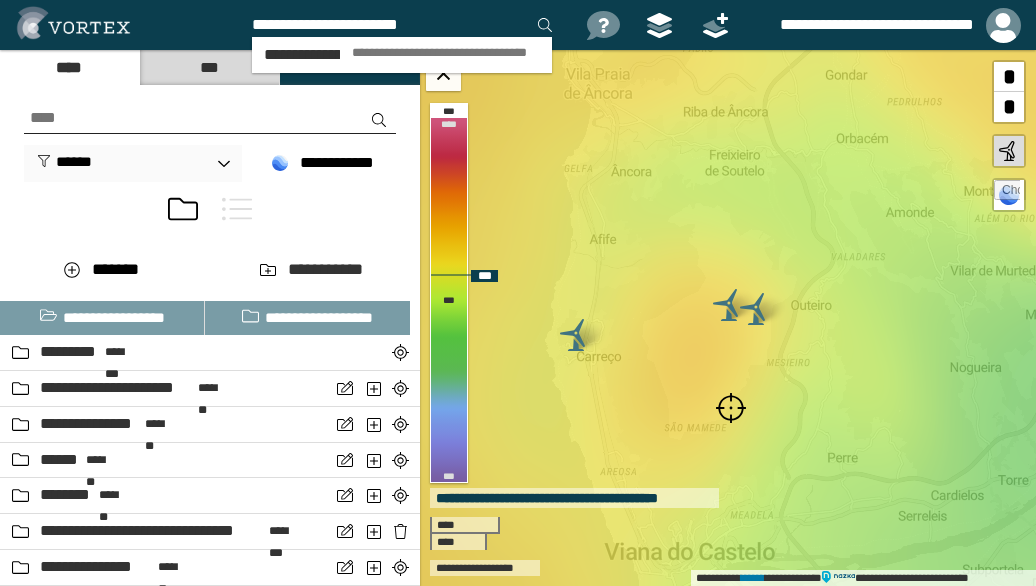 click on "**********" at bounding box center [446, 53] 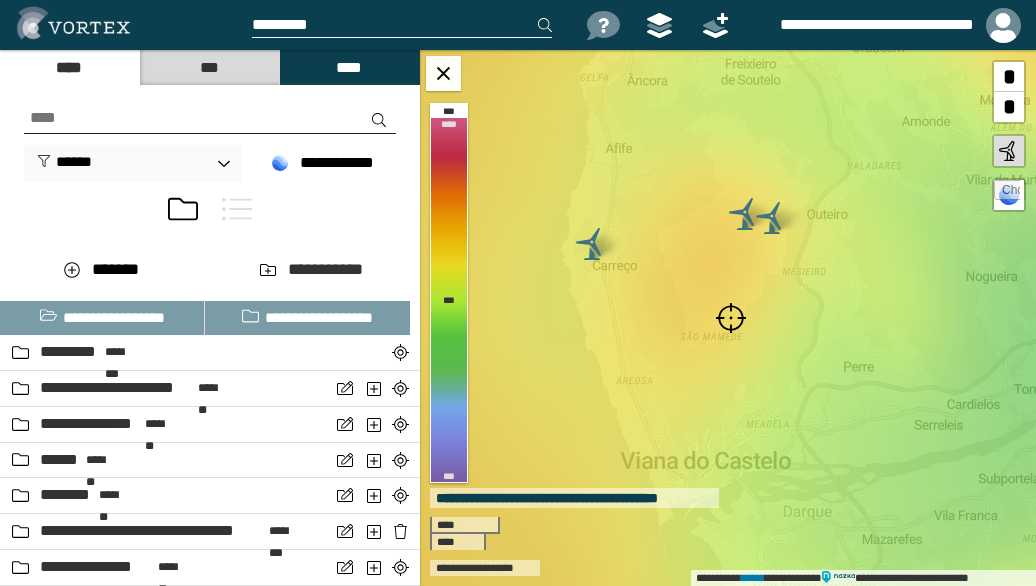 click at bounding box center (731, 318) 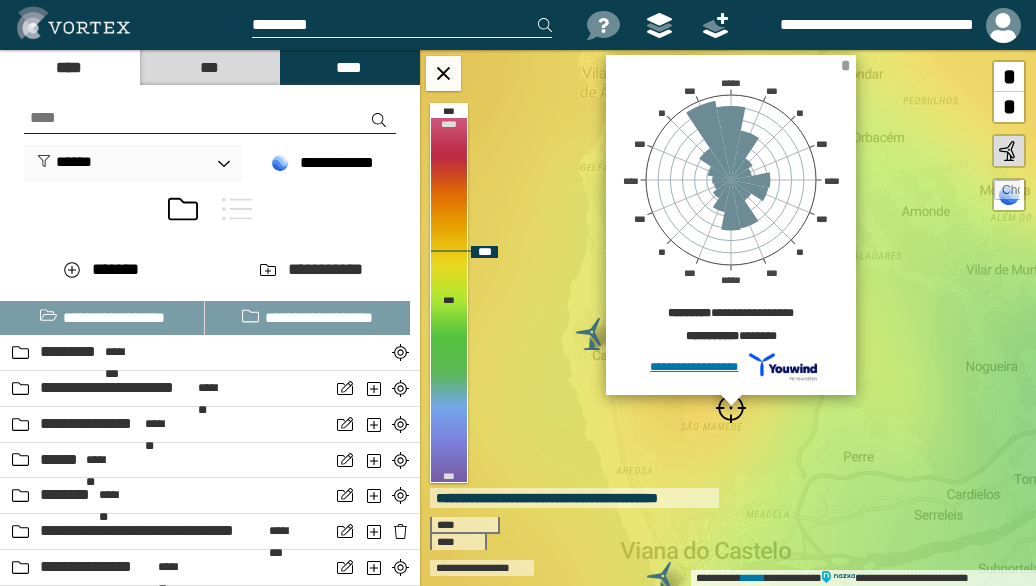 click on "*" at bounding box center [845, 65] 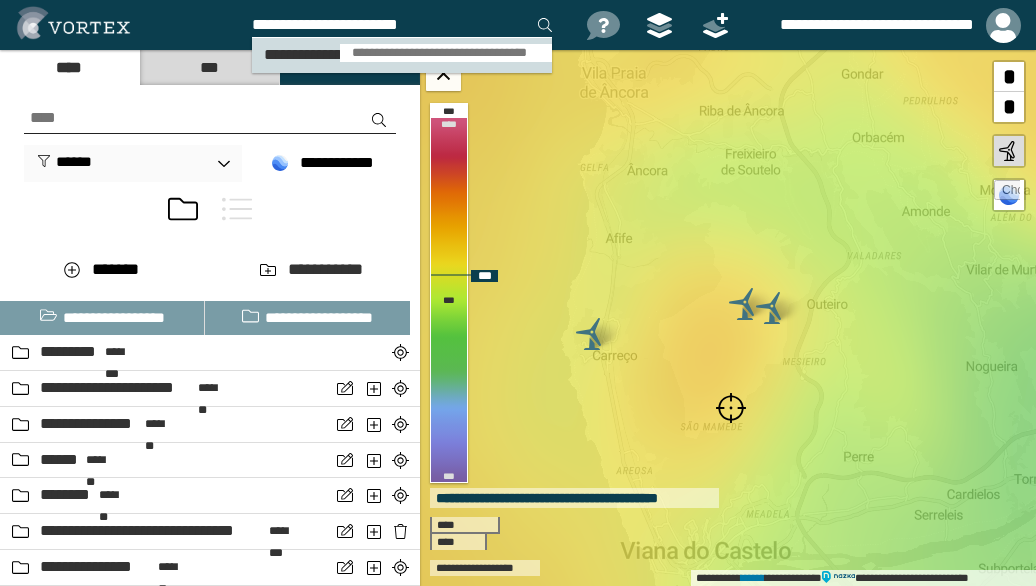 type on "**********" 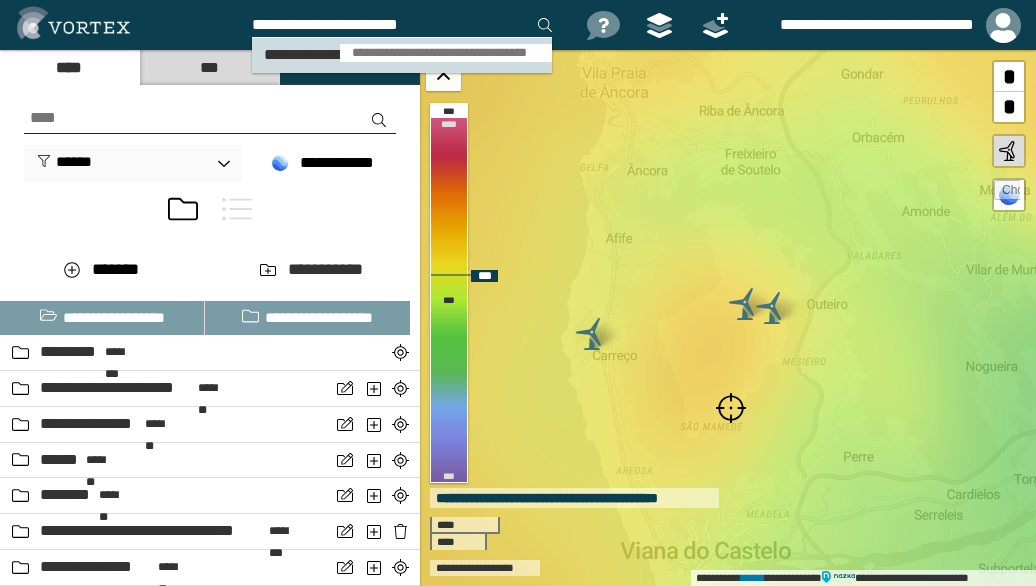 click on "**********" at bounding box center (446, 53) 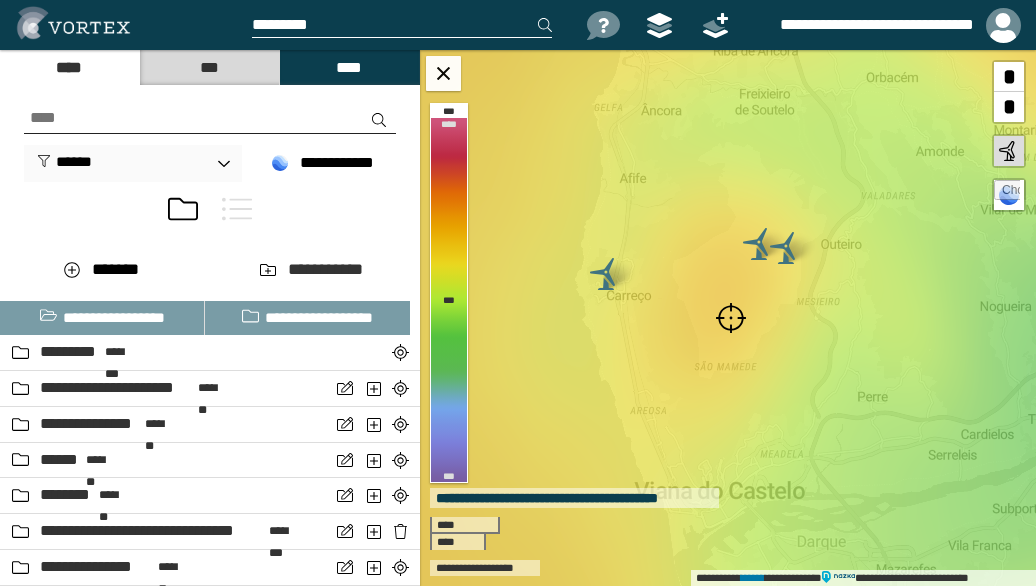 click at bounding box center [731, 318] 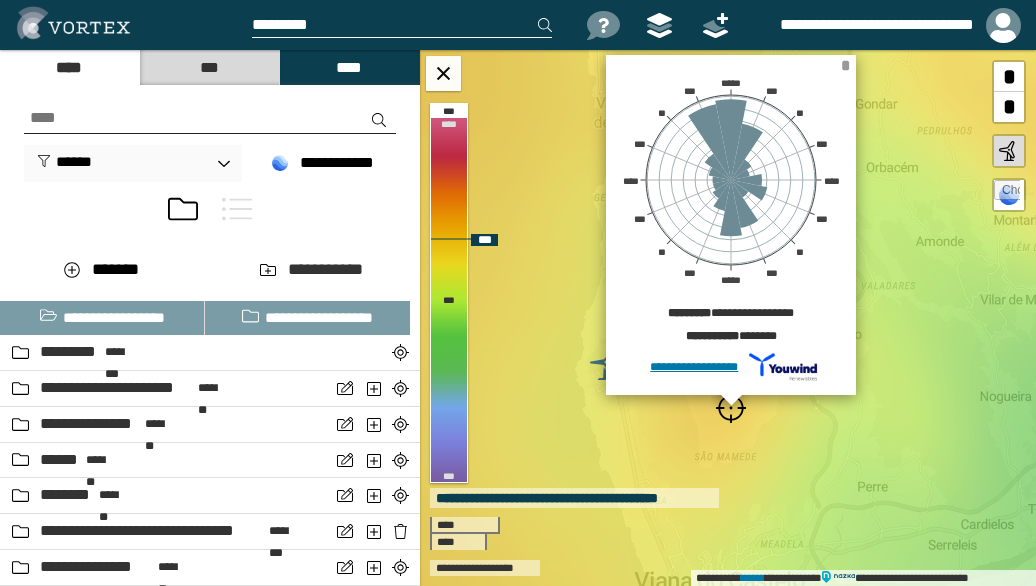 click on "*" at bounding box center [845, 65] 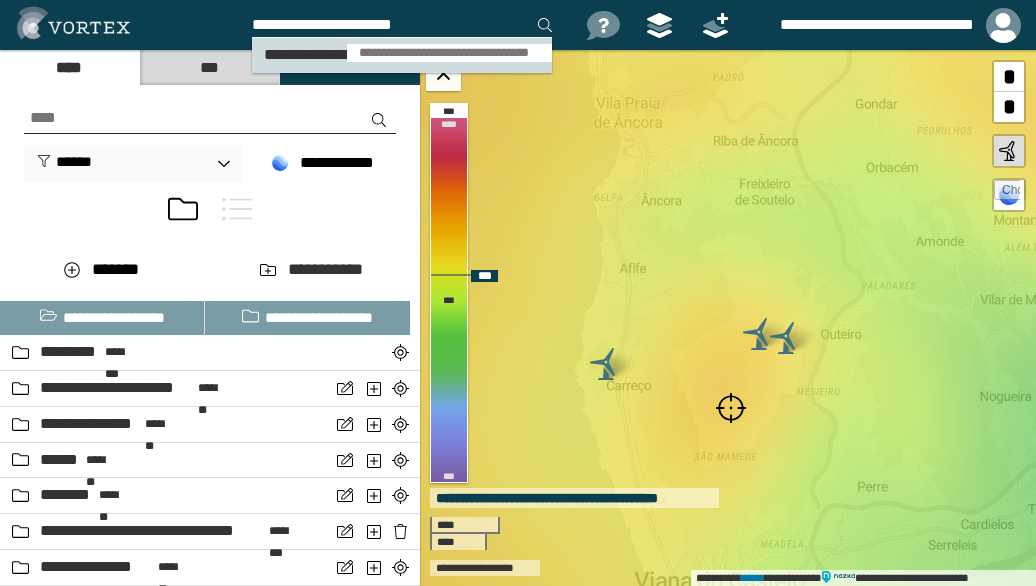 type on "**********" 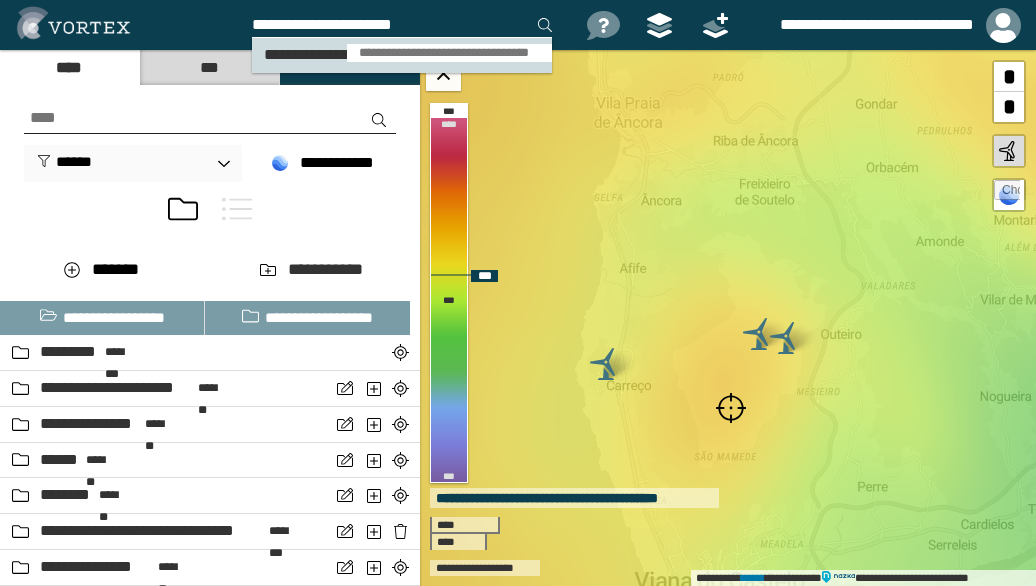 click on "**********" at bounding box center [449, 53] 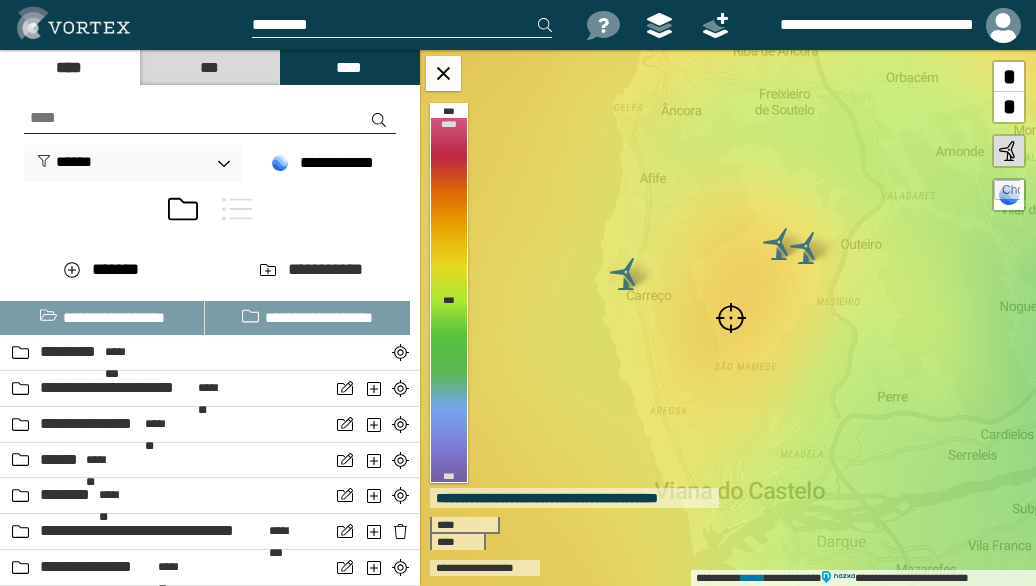 click at bounding box center [731, 318] 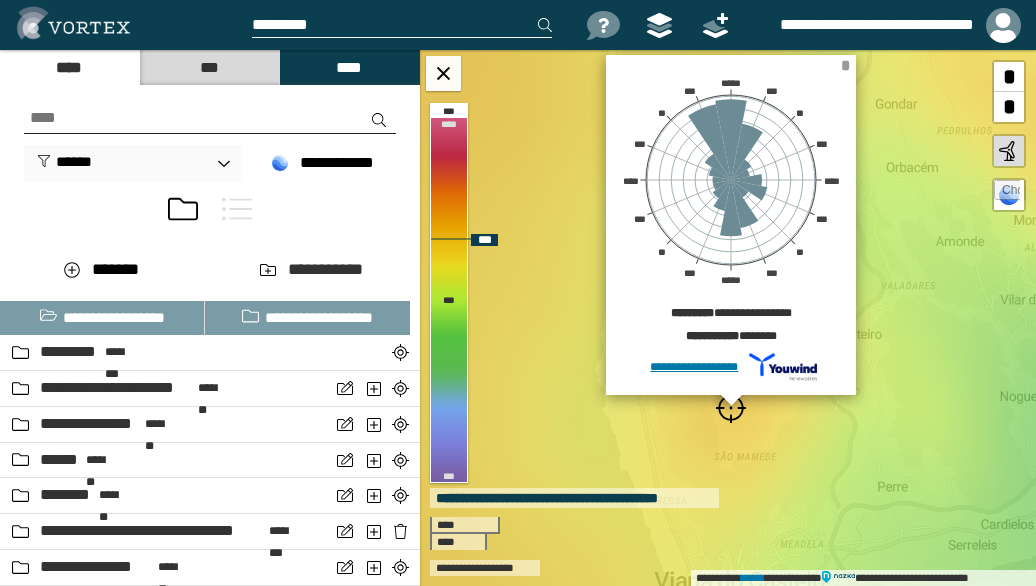 click on "*" at bounding box center (845, 65) 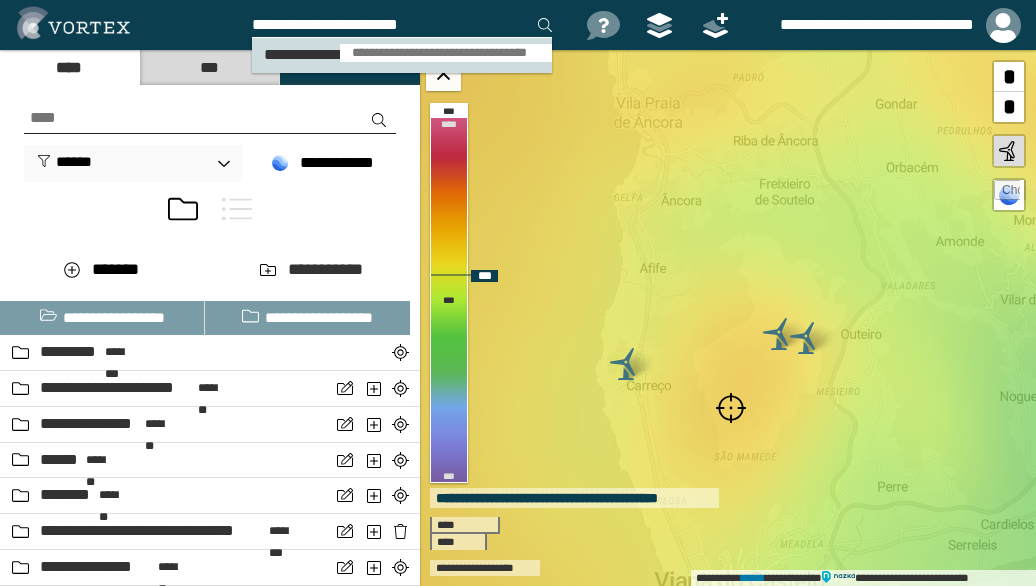 type on "**********" 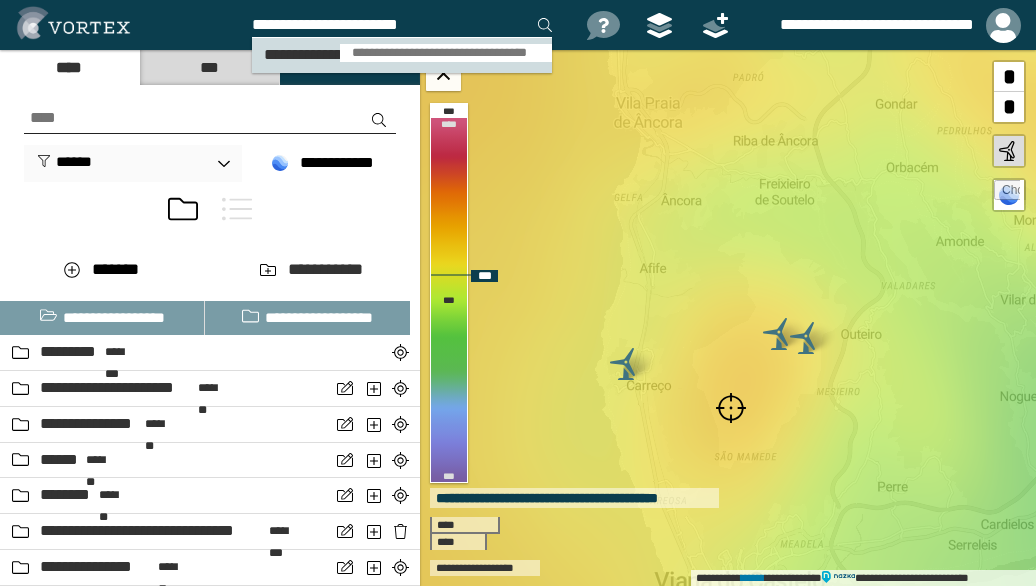 click on "**********" at bounding box center [446, 53] 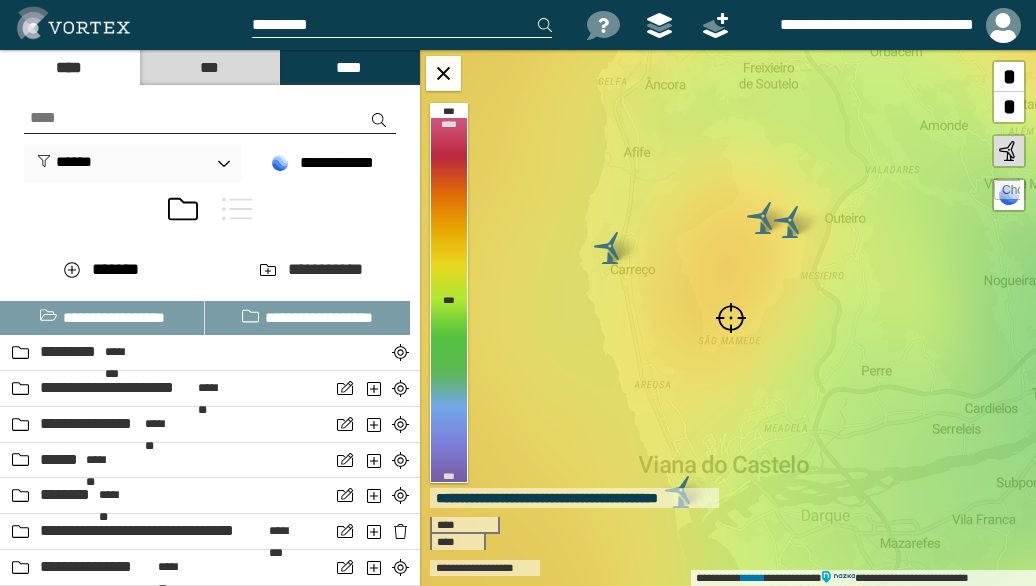 click at bounding box center (731, 318) 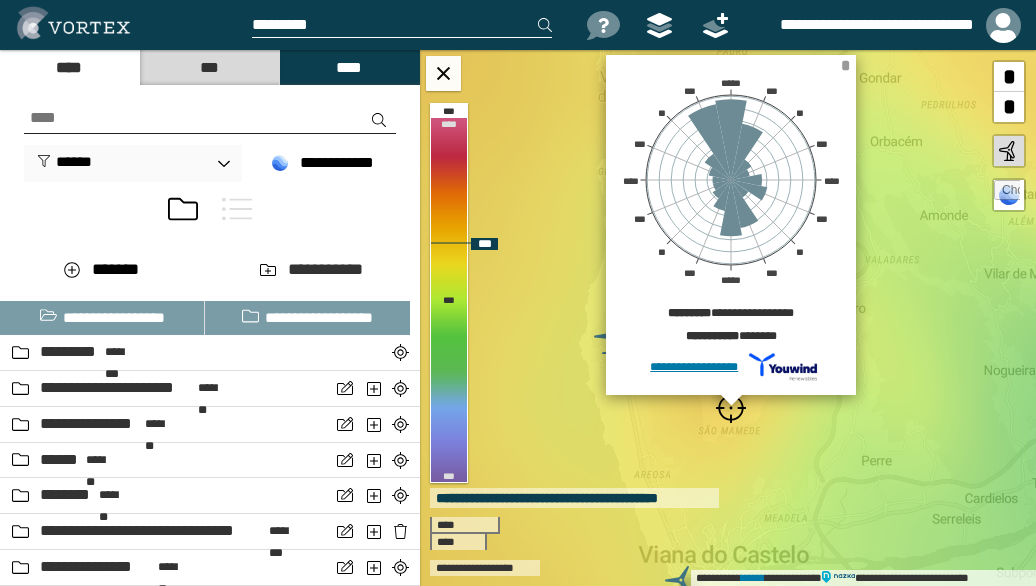 click on "*" at bounding box center [845, 65] 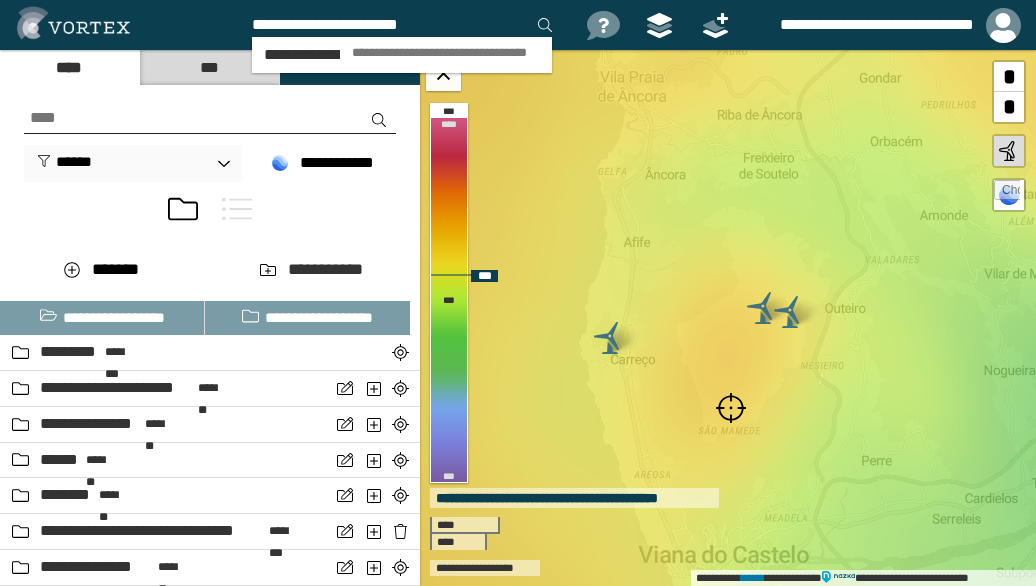 type on "**********" 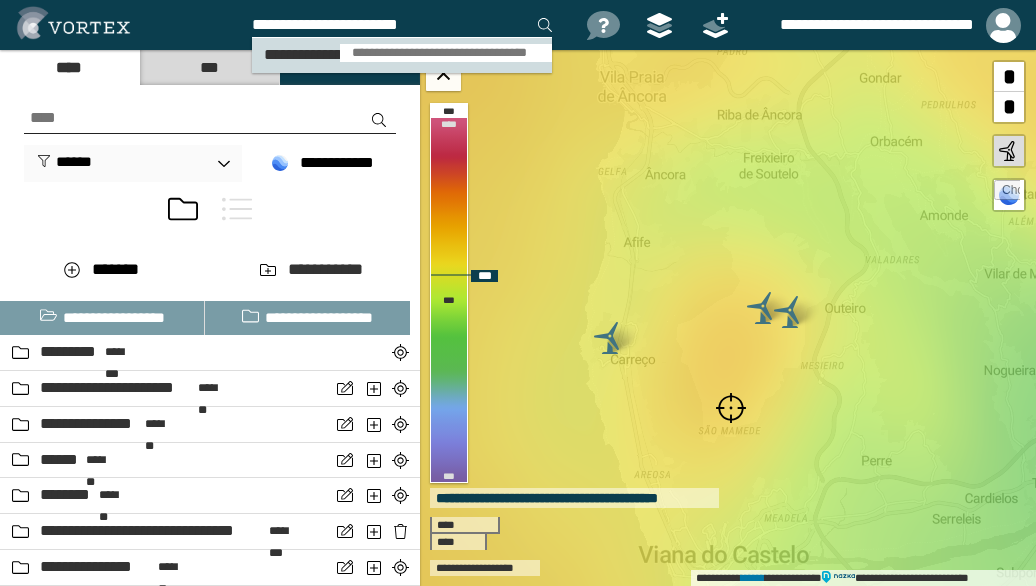 click on "**********" at bounding box center [446, 53] 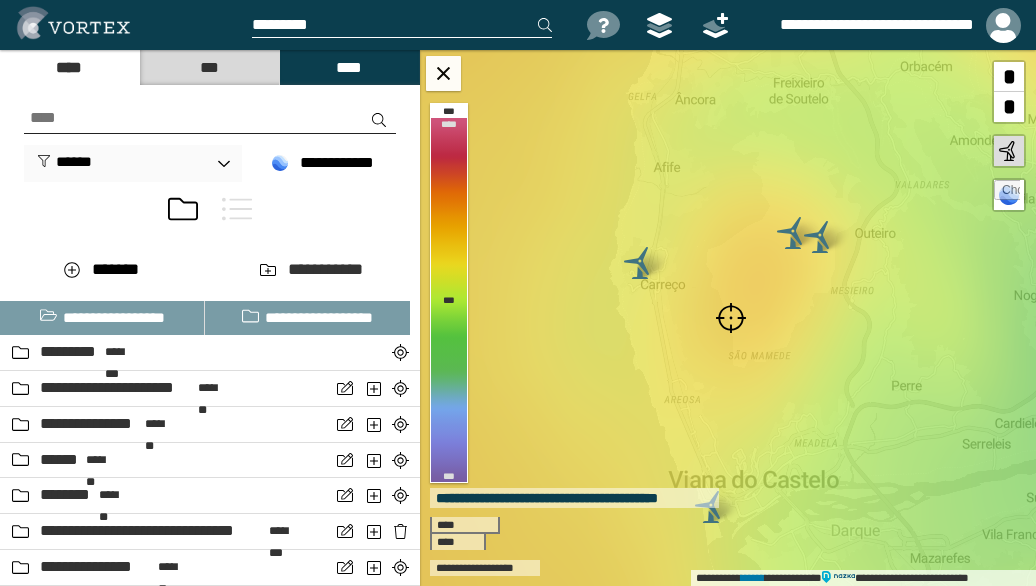 click at bounding box center (731, 318) 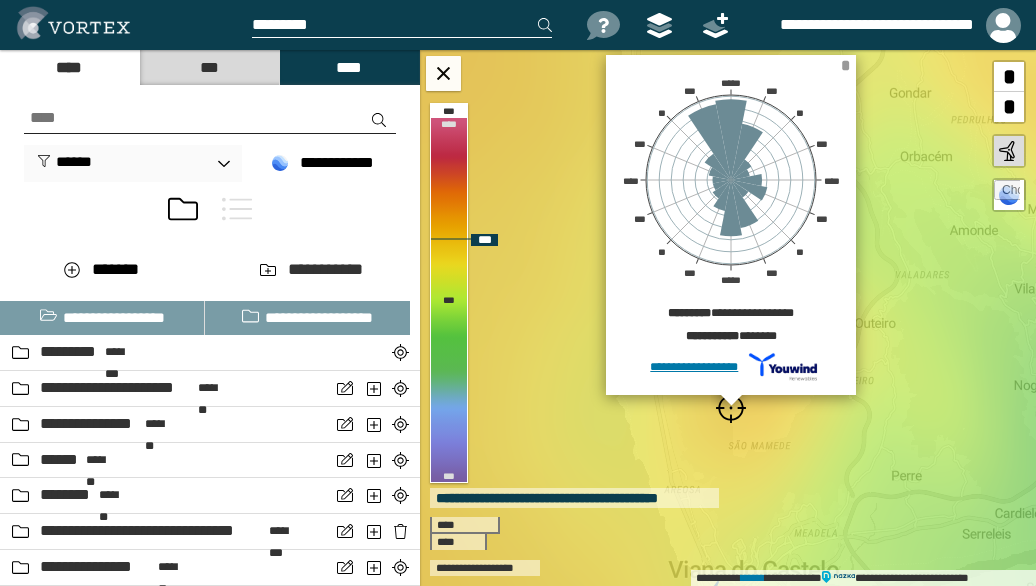 click on "*" at bounding box center [845, 65] 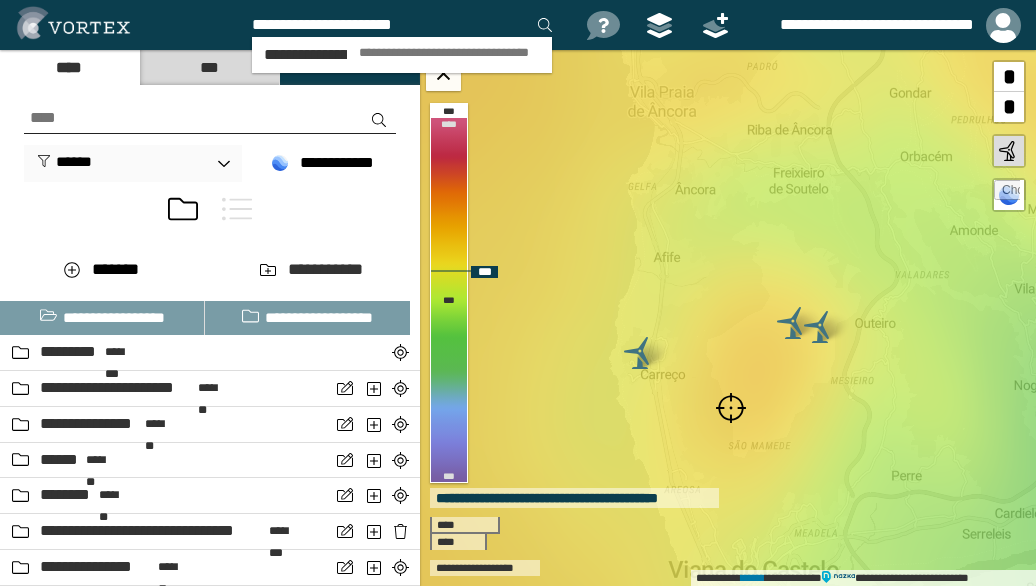 type on "**********" 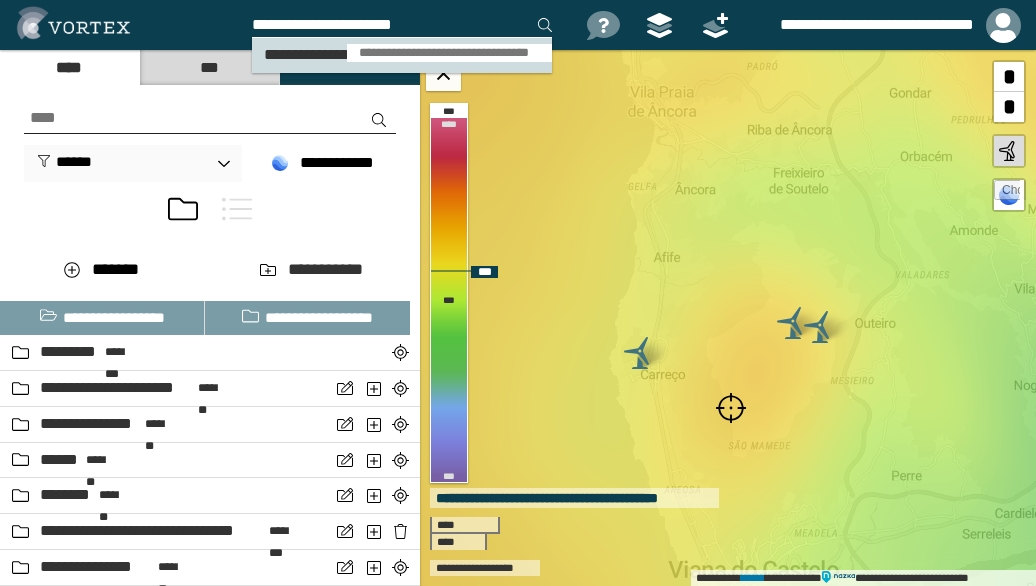 click on "**********" at bounding box center (449, 53) 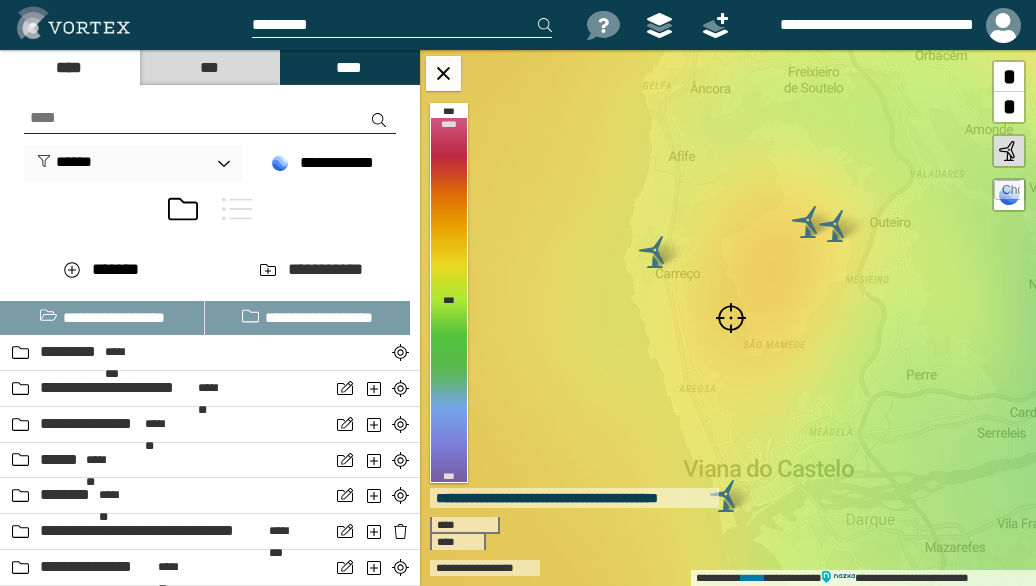 click at bounding box center (731, 318) 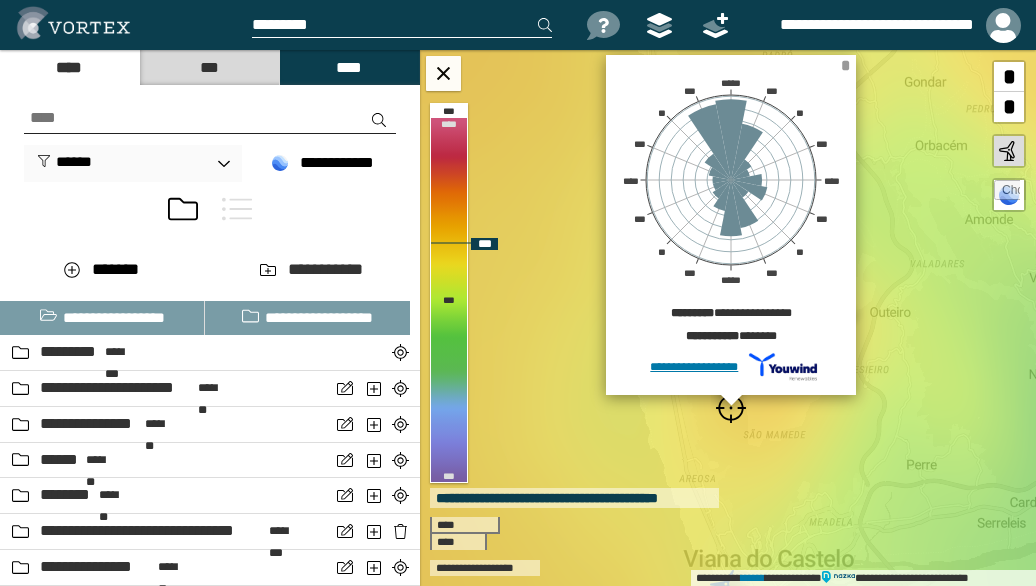 click on "*" at bounding box center (845, 65) 